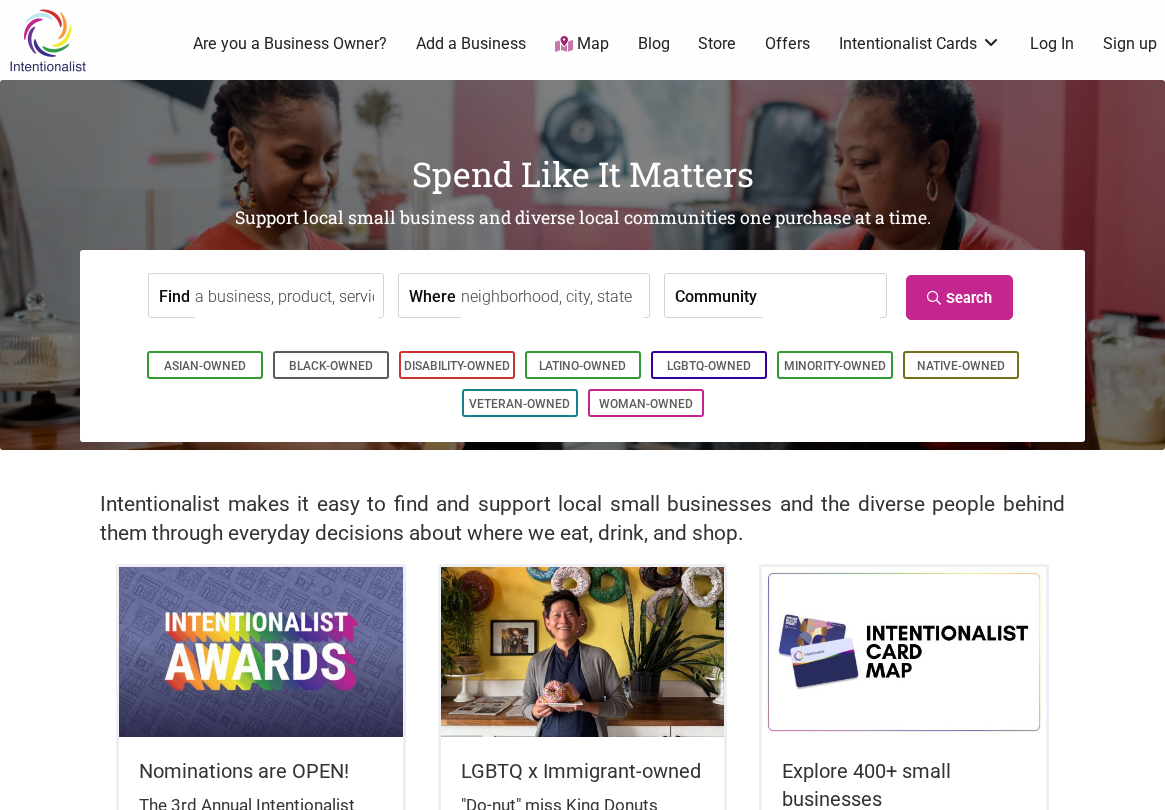 scroll, scrollTop: 0, scrollLeft: 0, axis: both 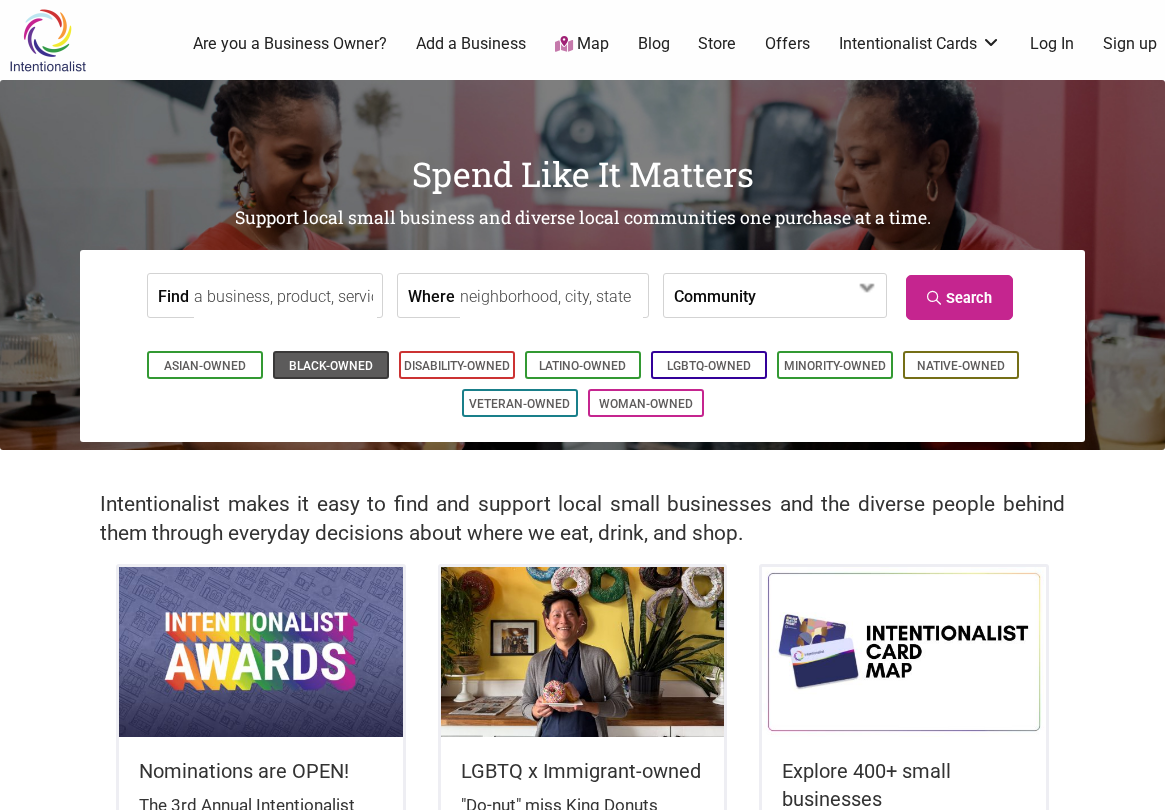 click on "Black-Owned" at bounding box center [331, 366] 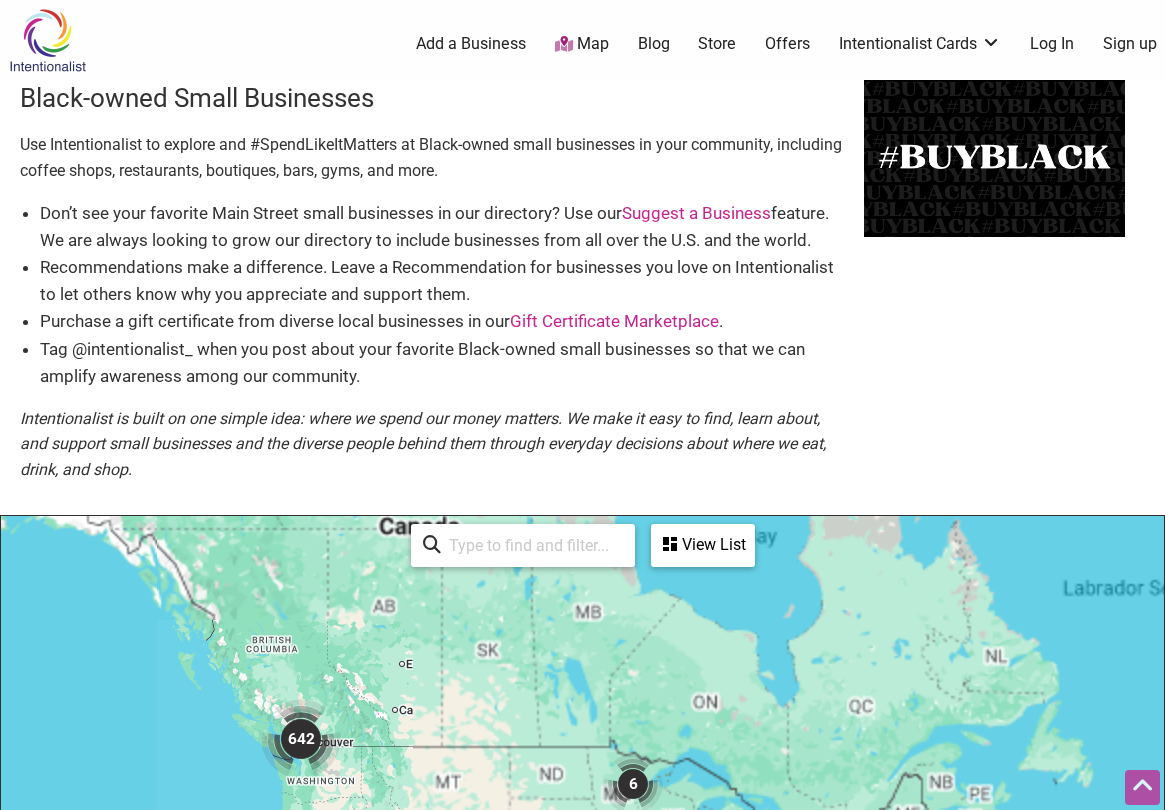 scroll, scrollTop: 500, scrollLeft: 0, axis: vertical 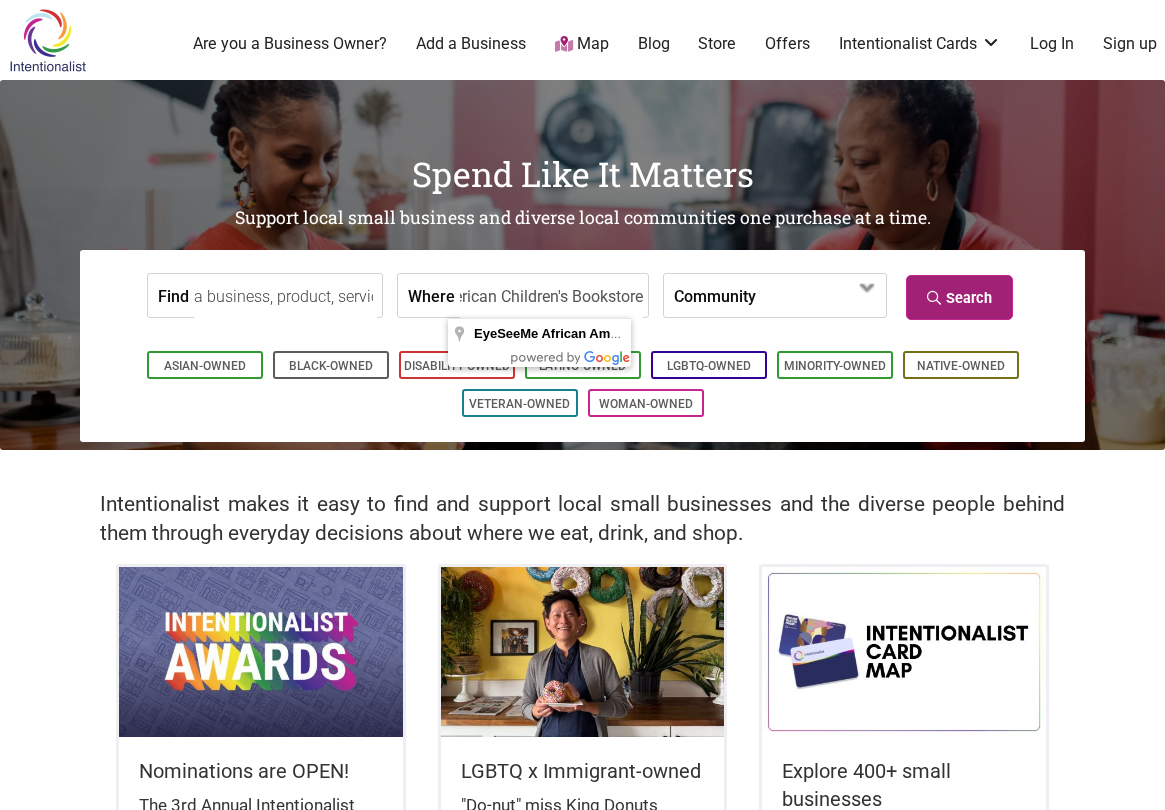 type on "EyeSeeMe African American Children's Bookstore" 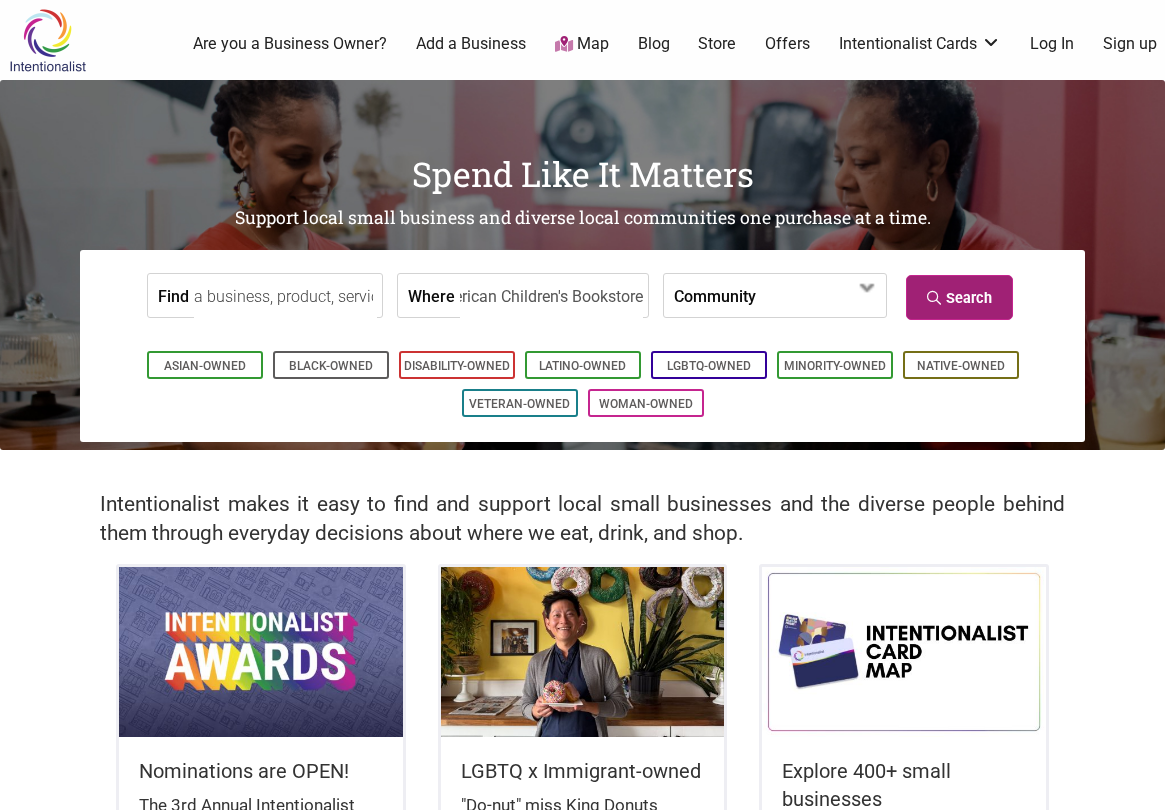 scroll, scrollTop: 0, scrollLeft: 0, axis: both 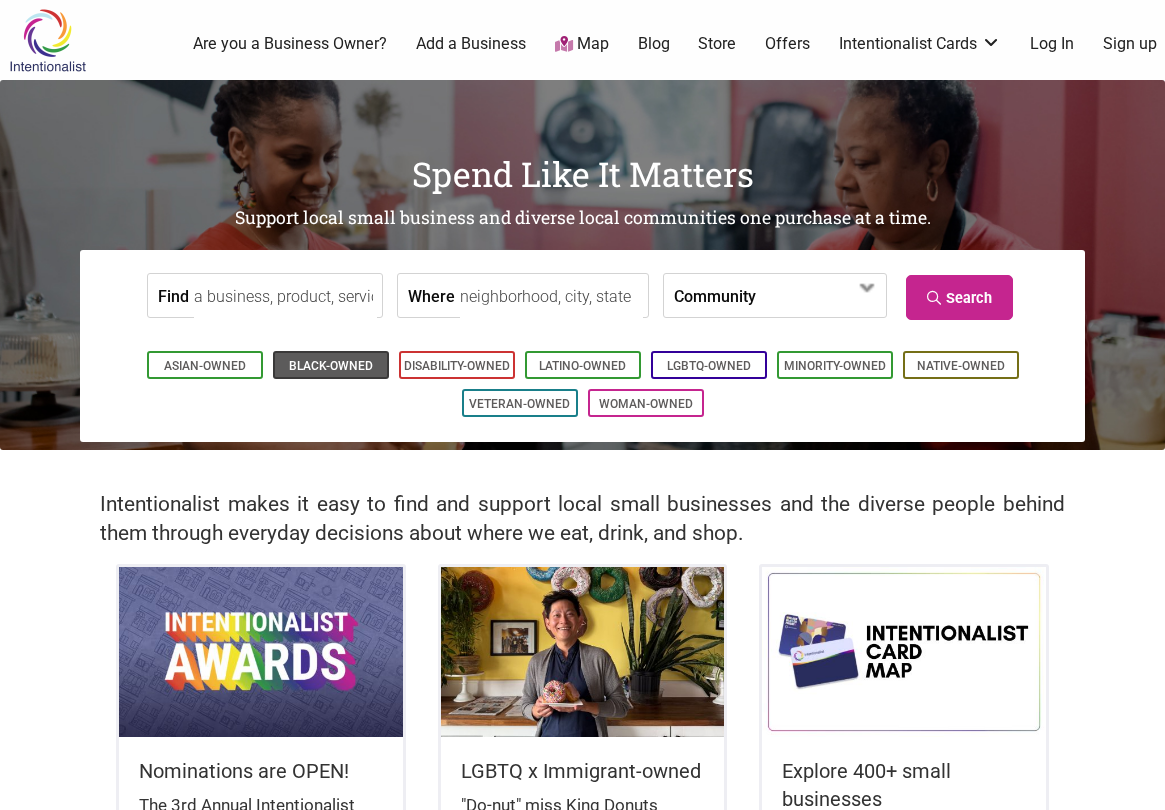 click on "Black-Owned" at bounding box center [331, 366] 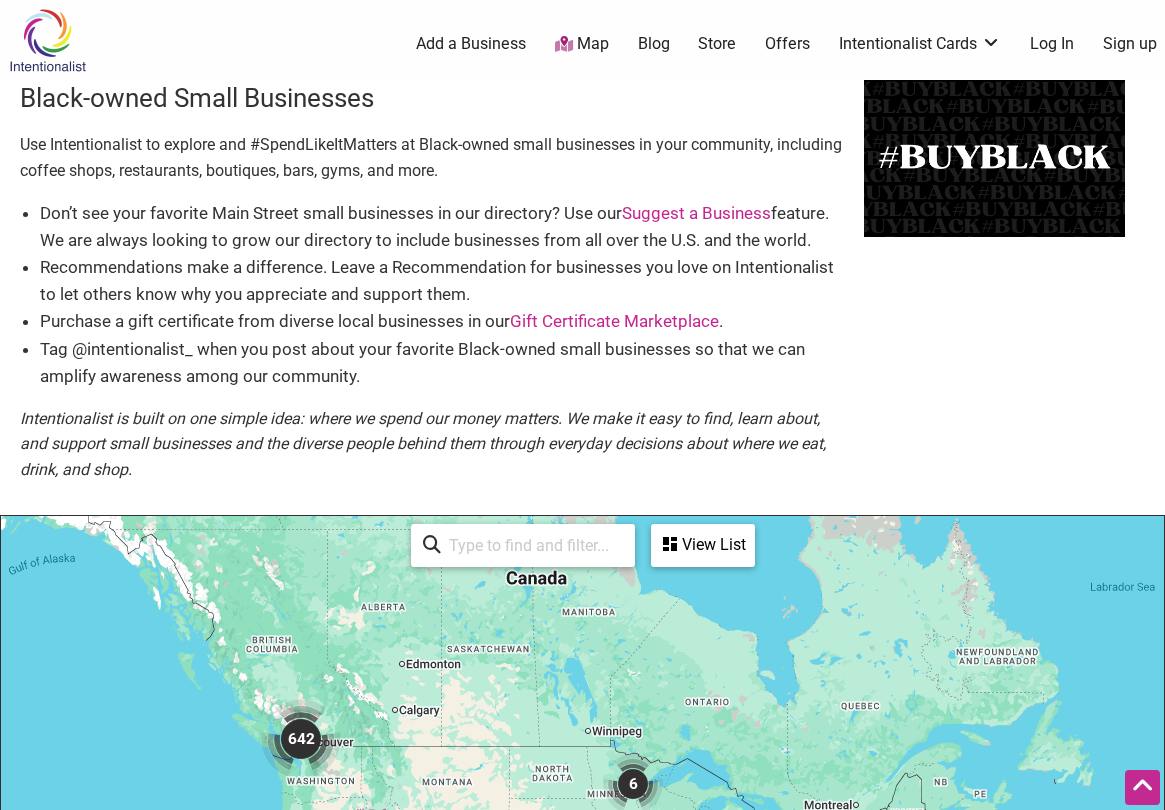 scroll, scrollTop: 500, scrollLeft: 0, axis: vertical 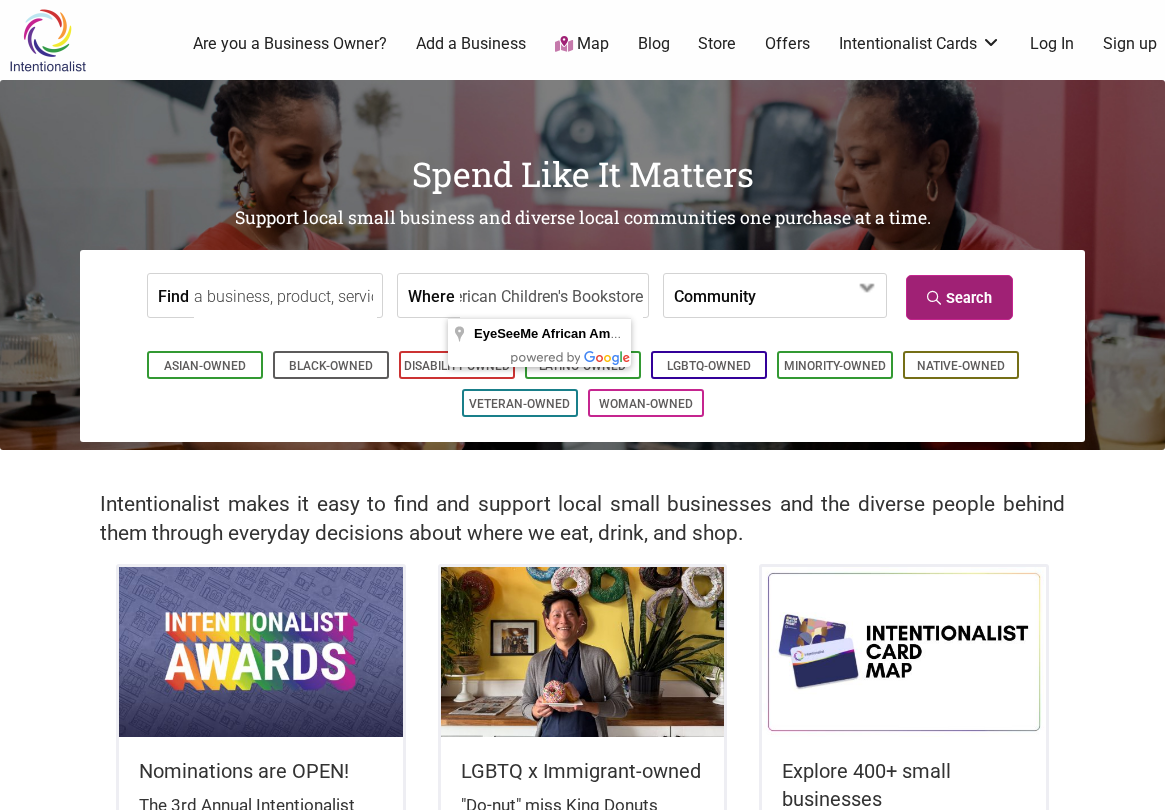 type on "EyeSeeMe African American Children's Bookstore" 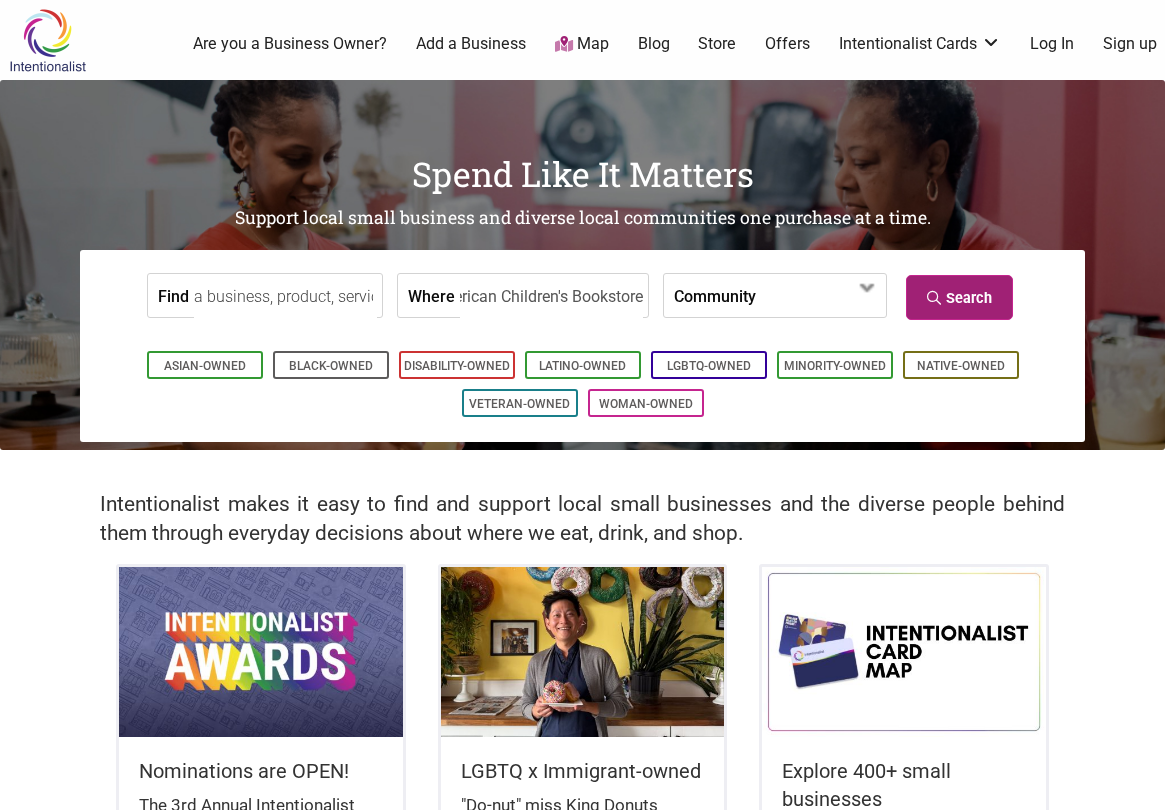 scroll, scrollTop: 0, scrollLeft: 0, axis: both 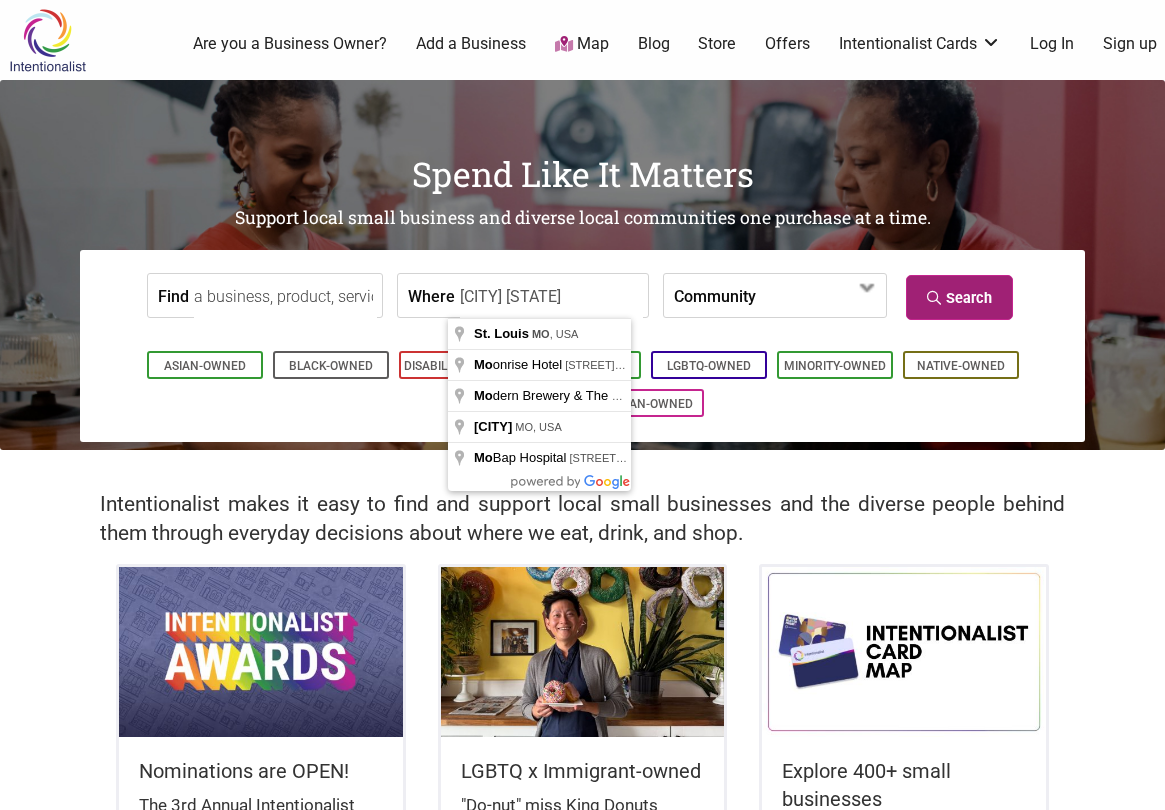 type on "St. Louis MO" 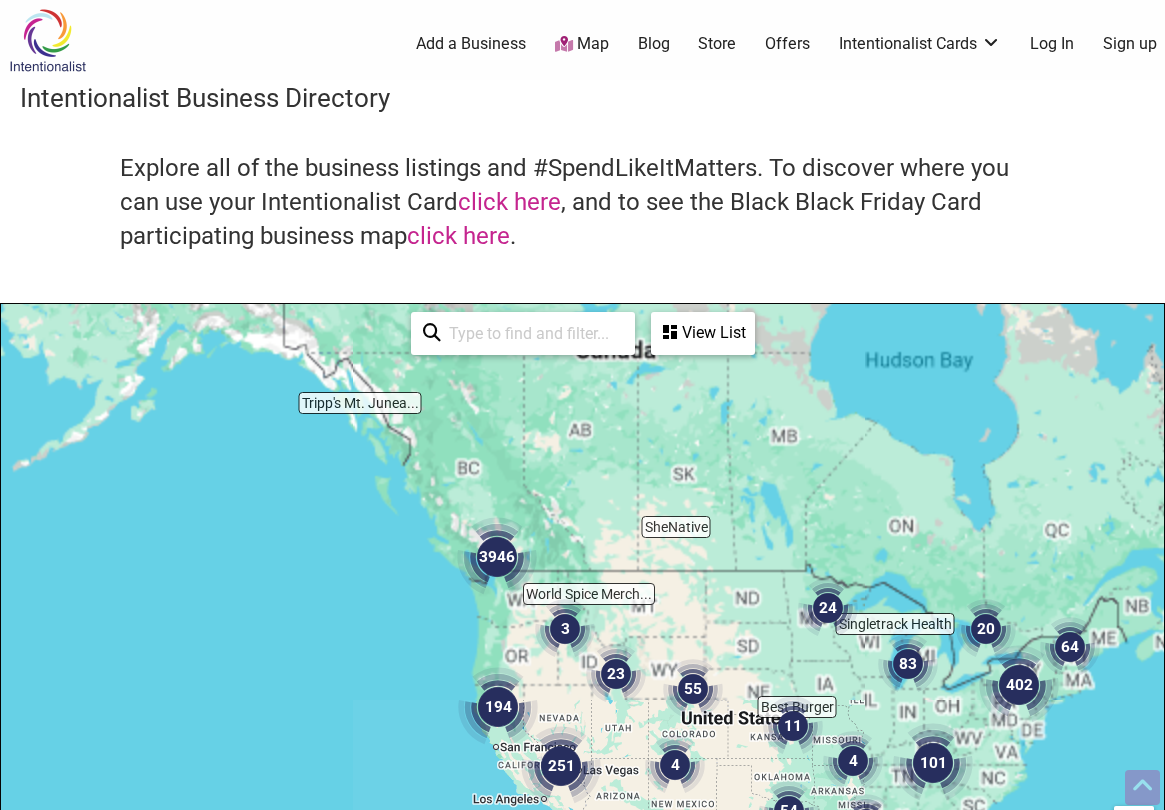 scroll, scrollTop: 500, scrollLeft: 0, axis: vertical 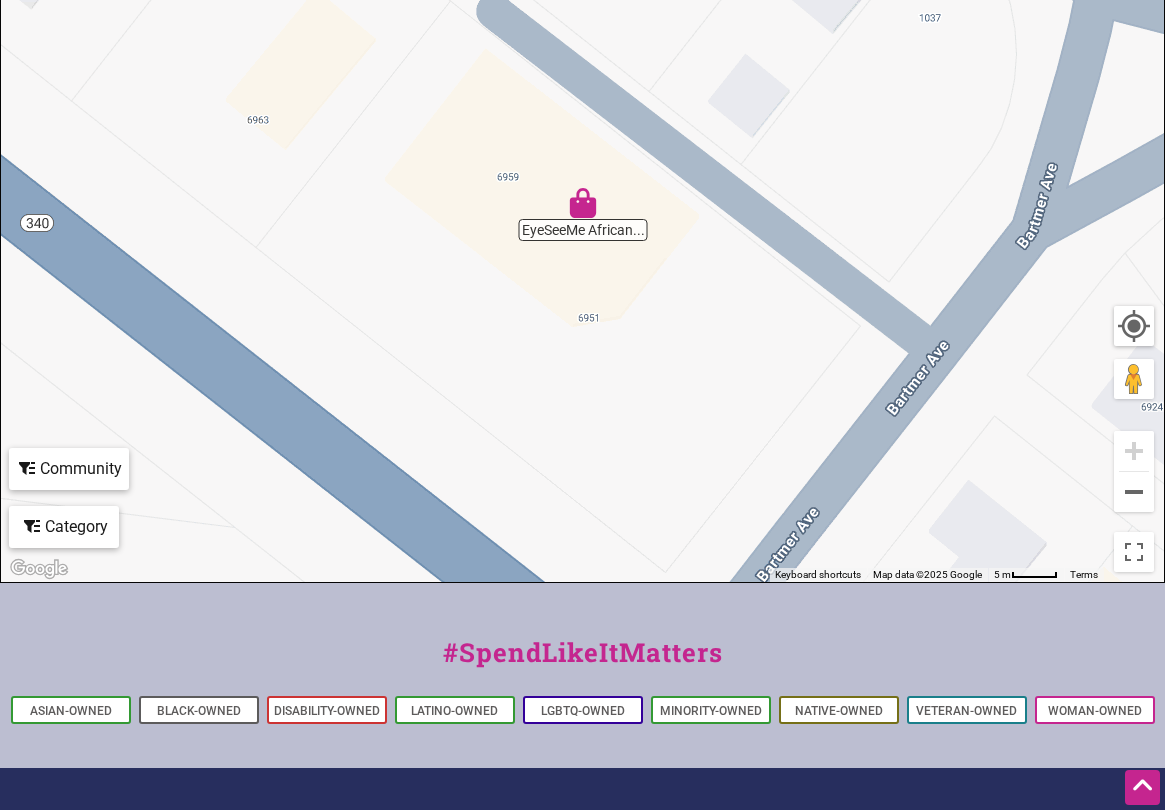 click at bounding box center [583, 203] 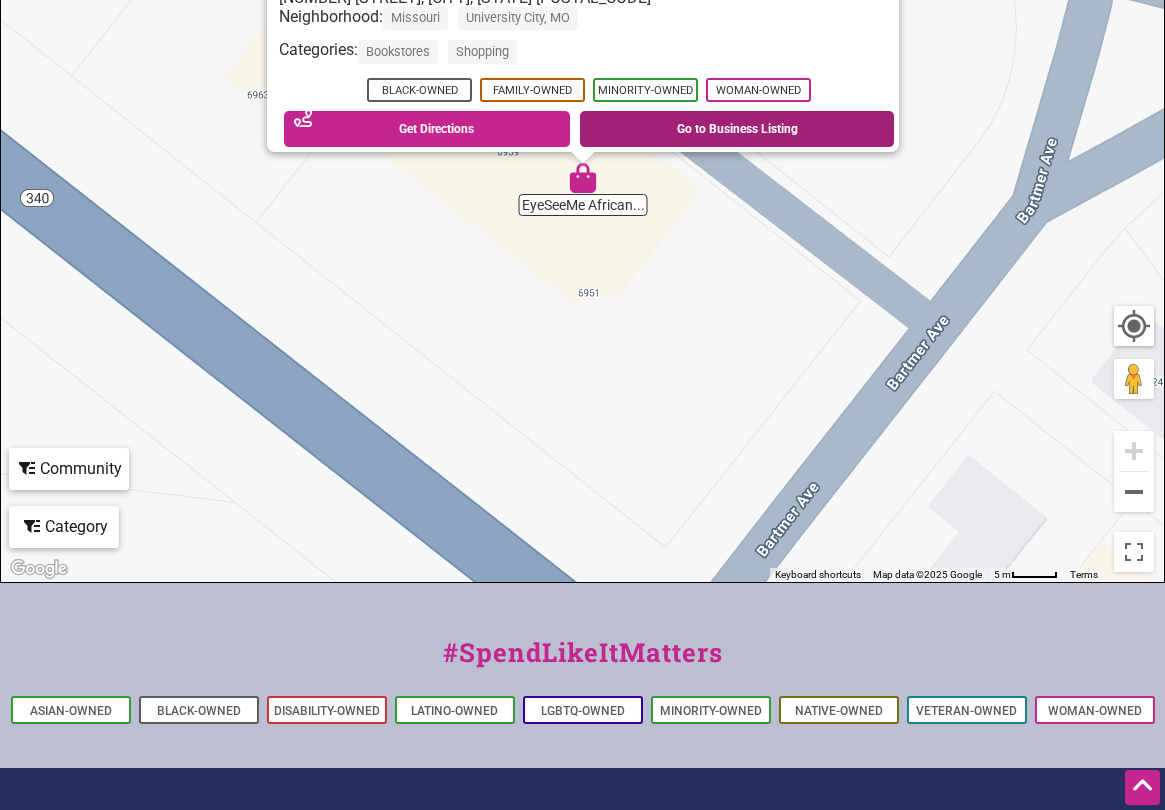 click on "Go to Business Listing" at bounding box center [737, 129] 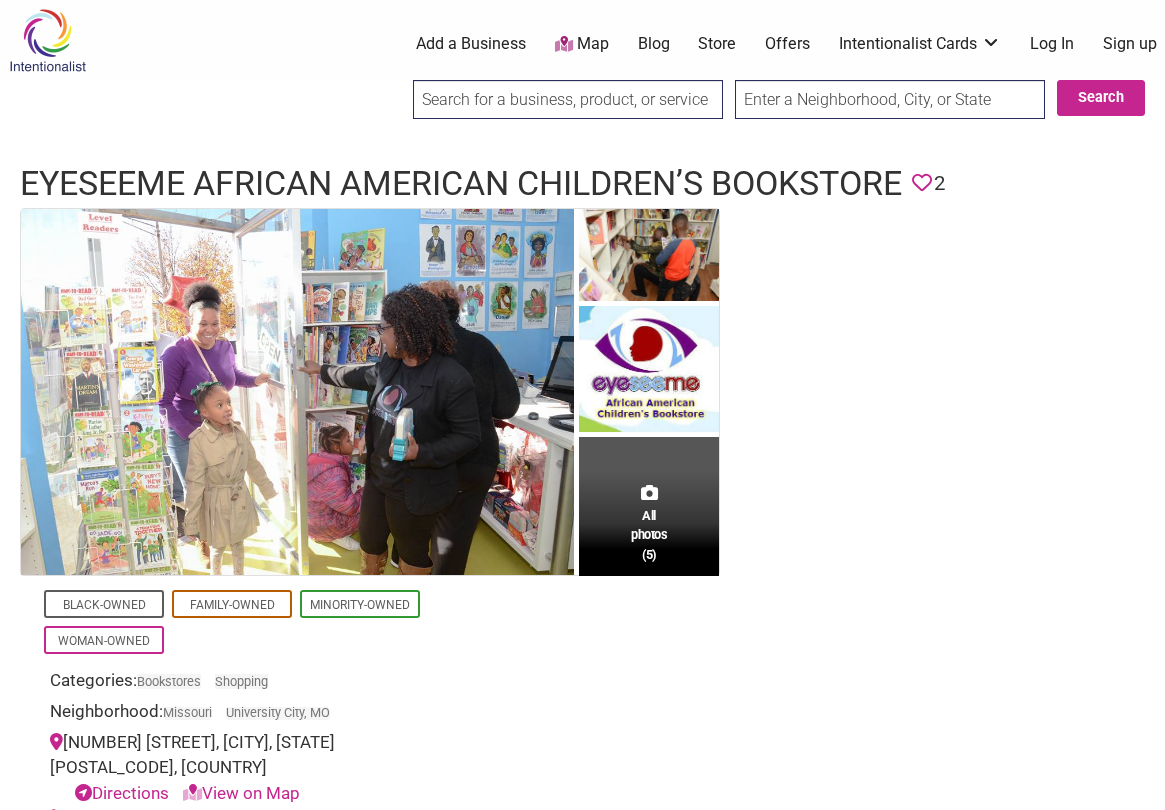 scroll, scrollTop: 0, scrollLeft: 0, axis: both 